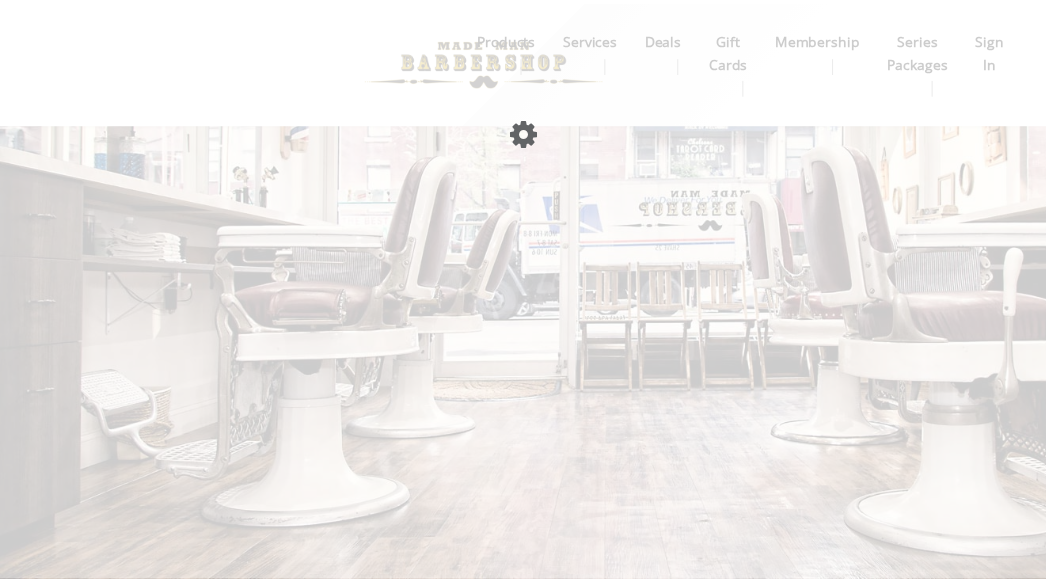 scroll, scrollTop: 0, scrollLeft: 0, axis: both 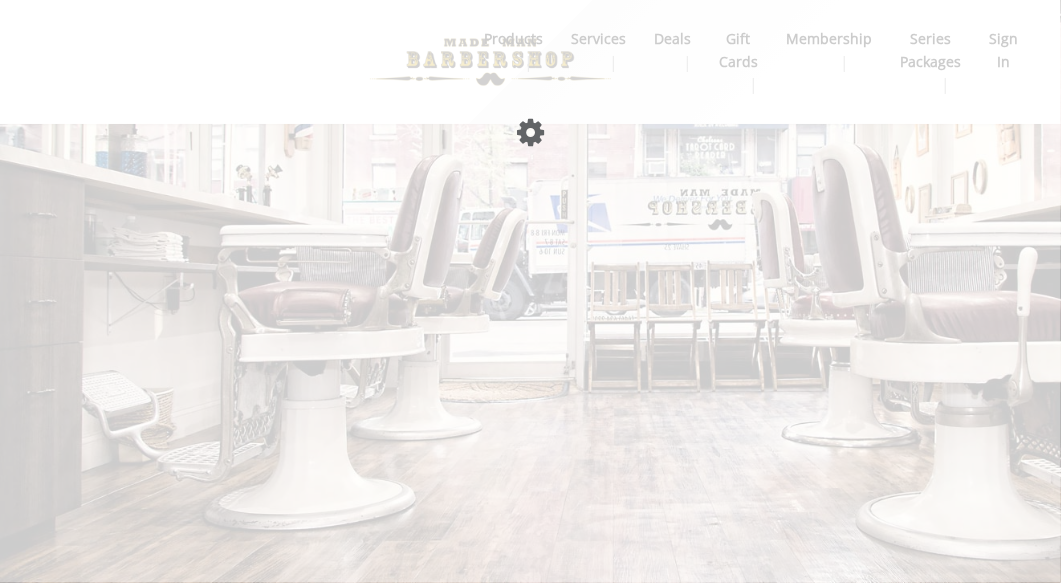 click on "Please wait page is Loading" 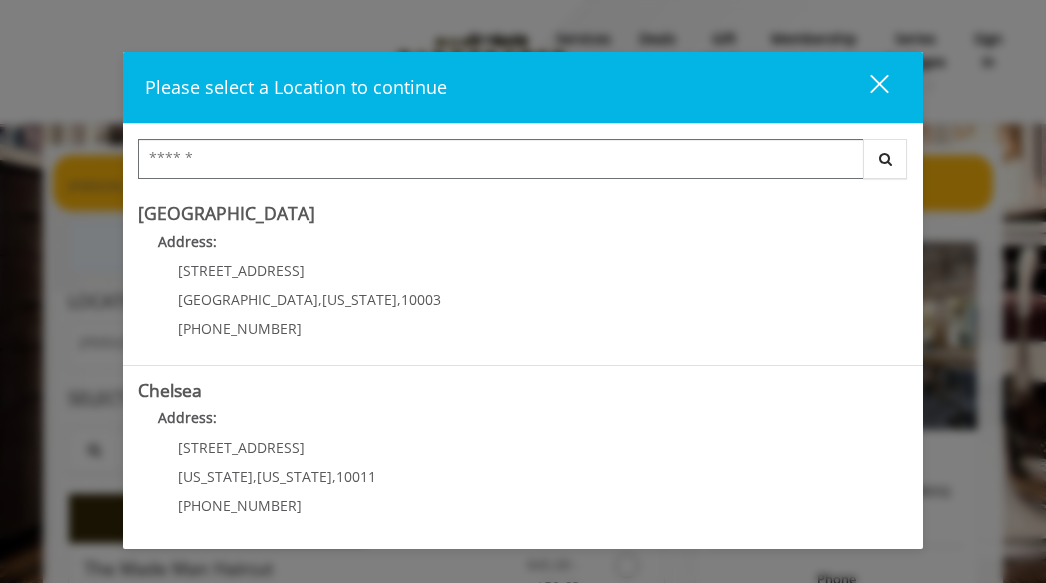 scroll, scrollTop: 157, scrollLeft: 0, axis: vertical 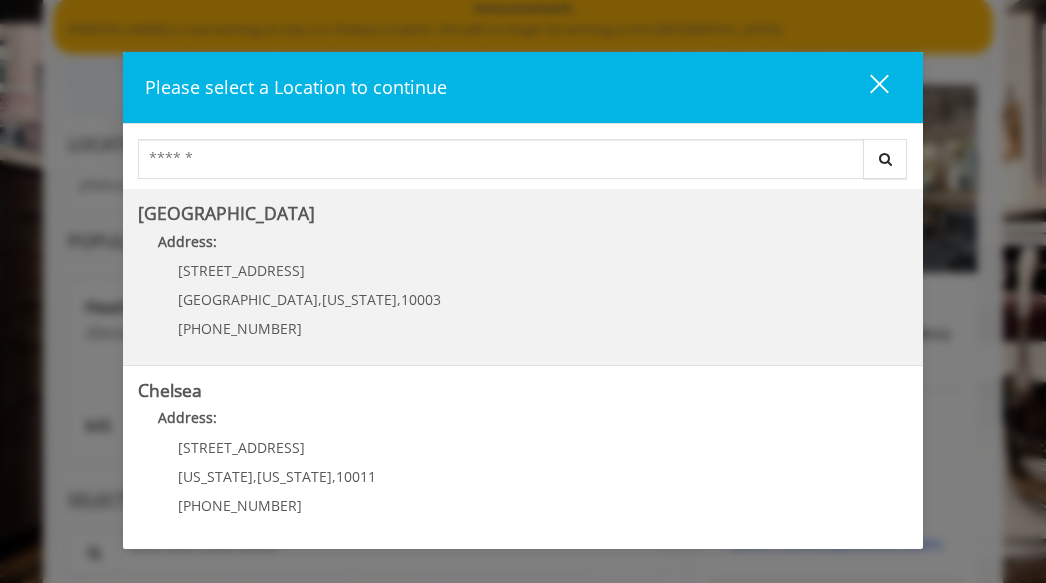 click on "[GEOGRAPHIC_DATA] Address: [STREET_ADDRESS][US_STATE] (212) 598-1840" at bounding box center [523, 277] 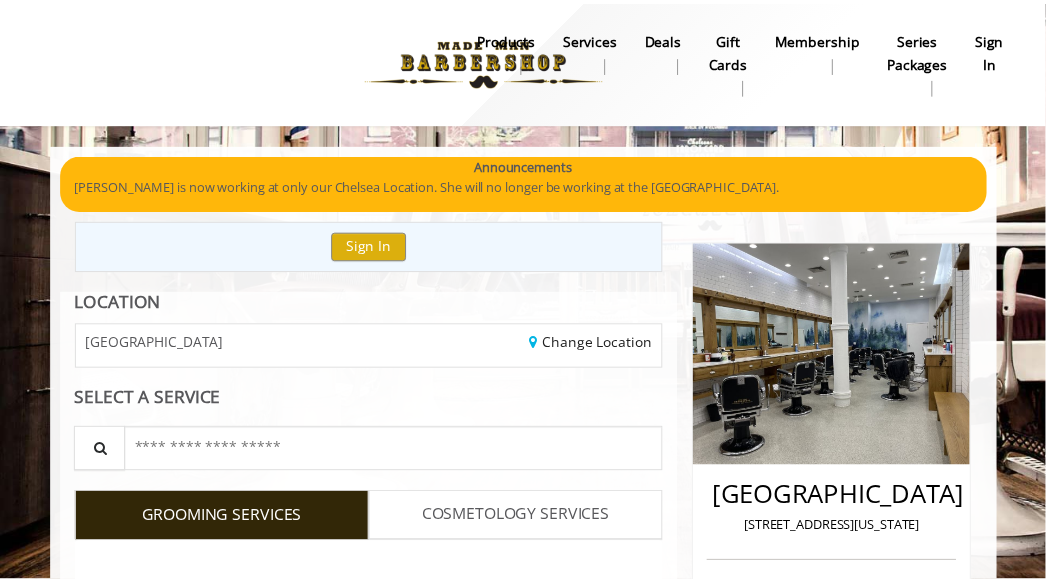 scroll, scrollTop: 157, scrollLeft: 0, axis: vertical 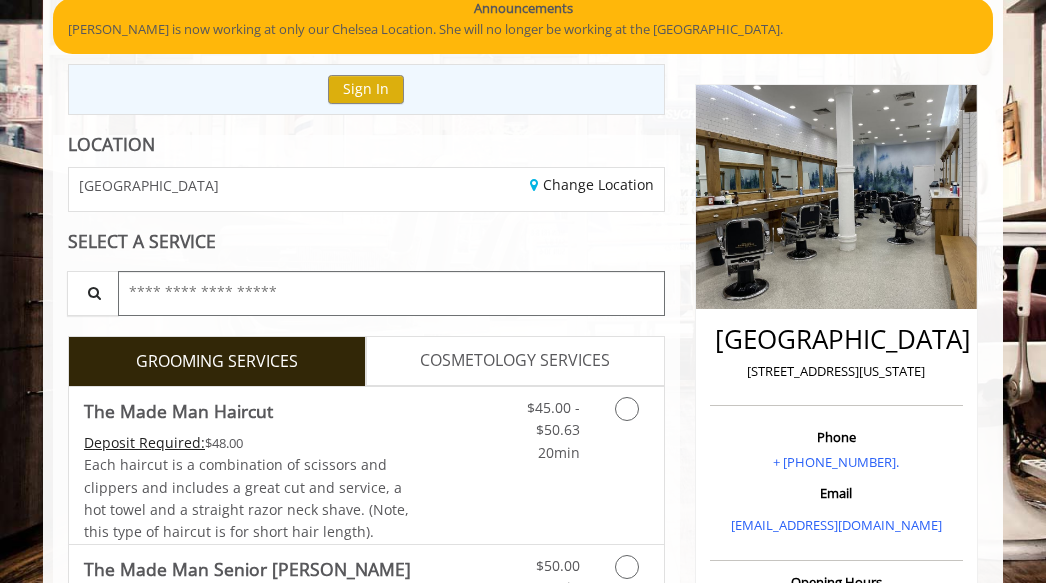 click at bounding box center (391, 293) 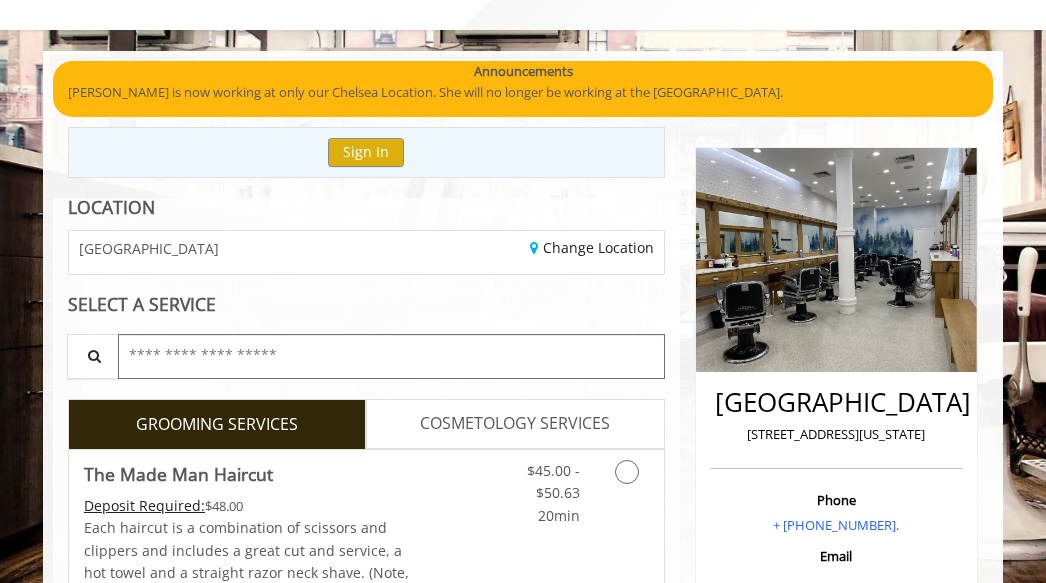scroll, scrollTop: 0, scrollLeft: 0, axis: both 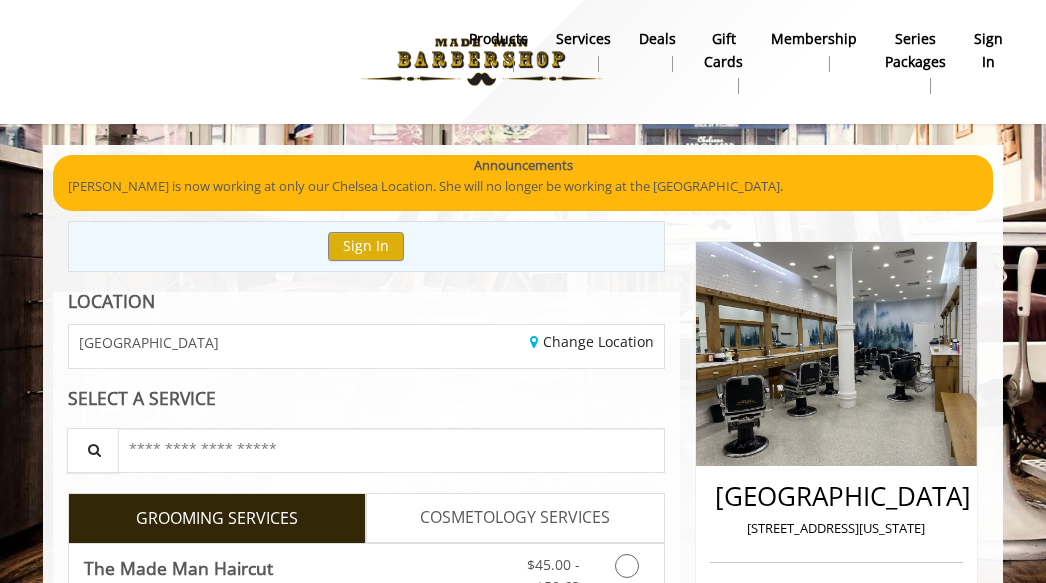 click on "gift cards" at bounding box center (723, 50) 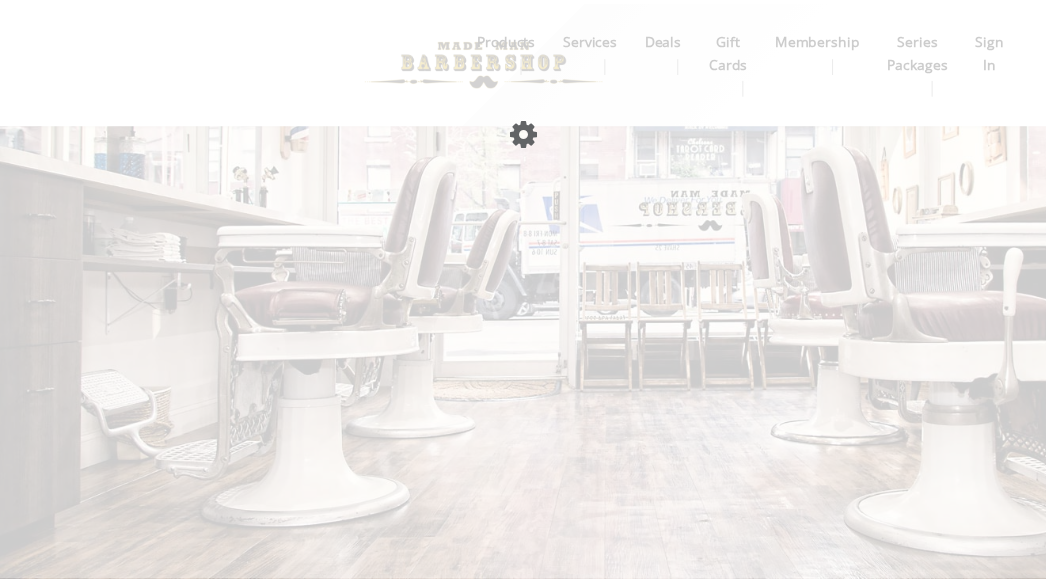 scroll, scrollTop: 0, scrollLeft: 0, axis: both 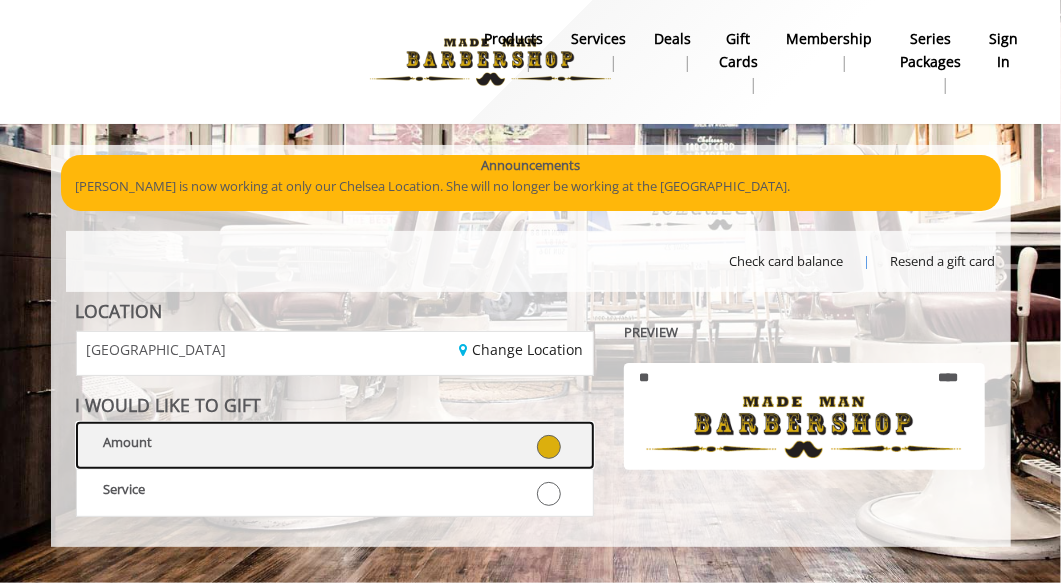 click at bounding box center (549, 447) 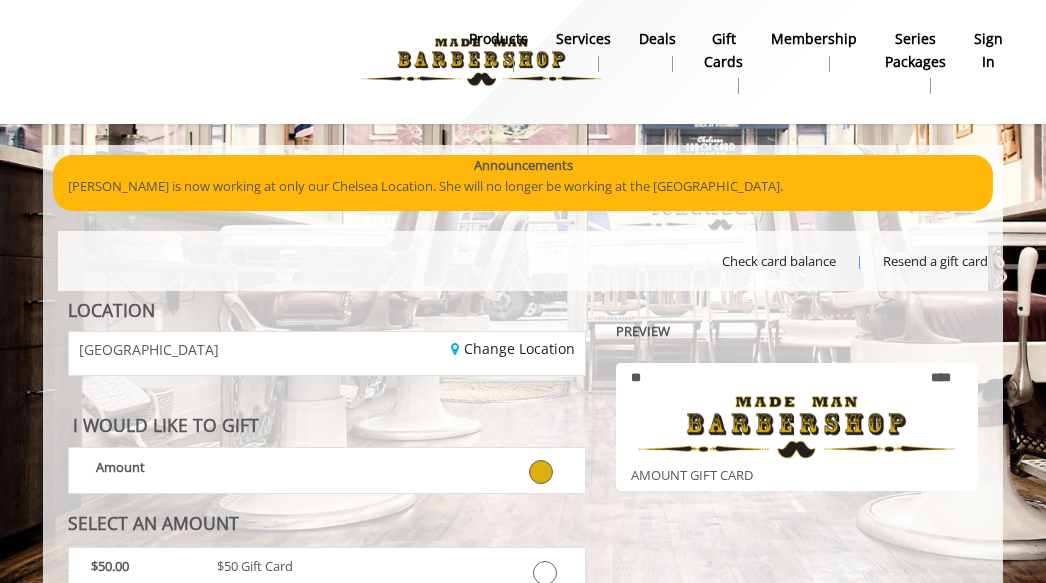 scroll, scrollTop: 194, scrollLeft: 0, axis: vertical 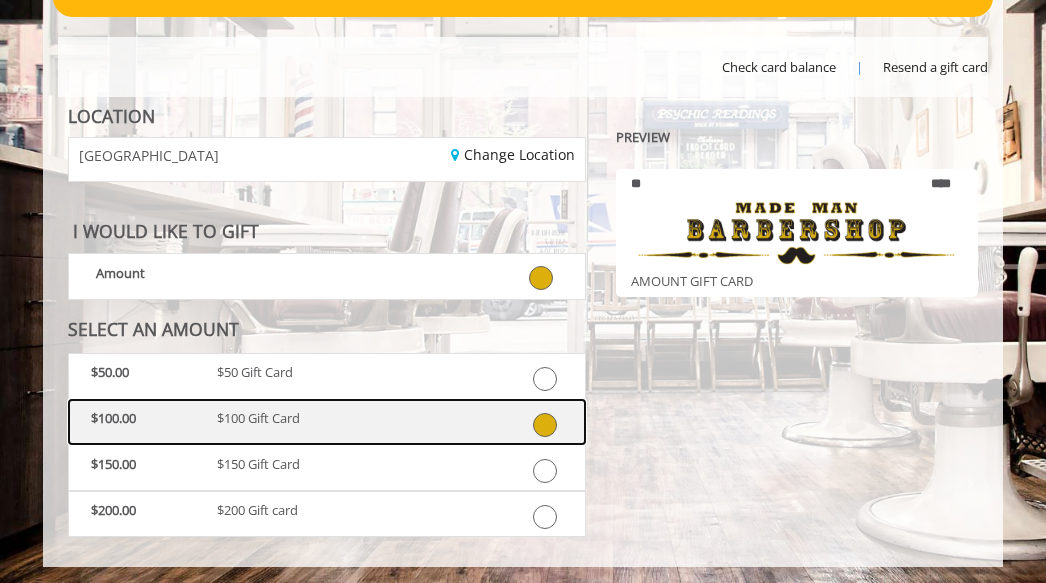 click at bounding box center [545, 425] 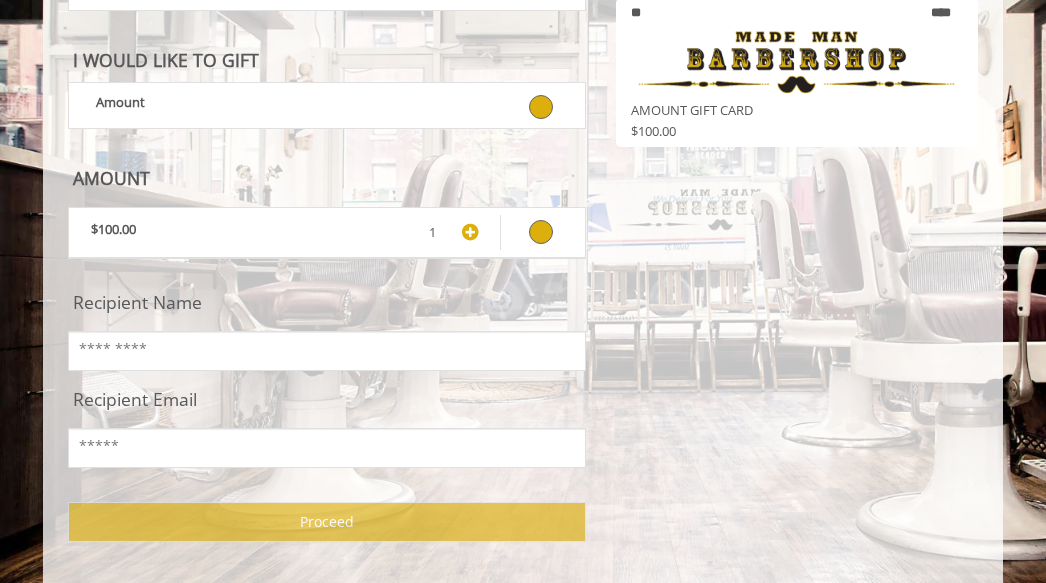 scroll, scrollTop: 392, scrollLeft: 0, axis: vertical 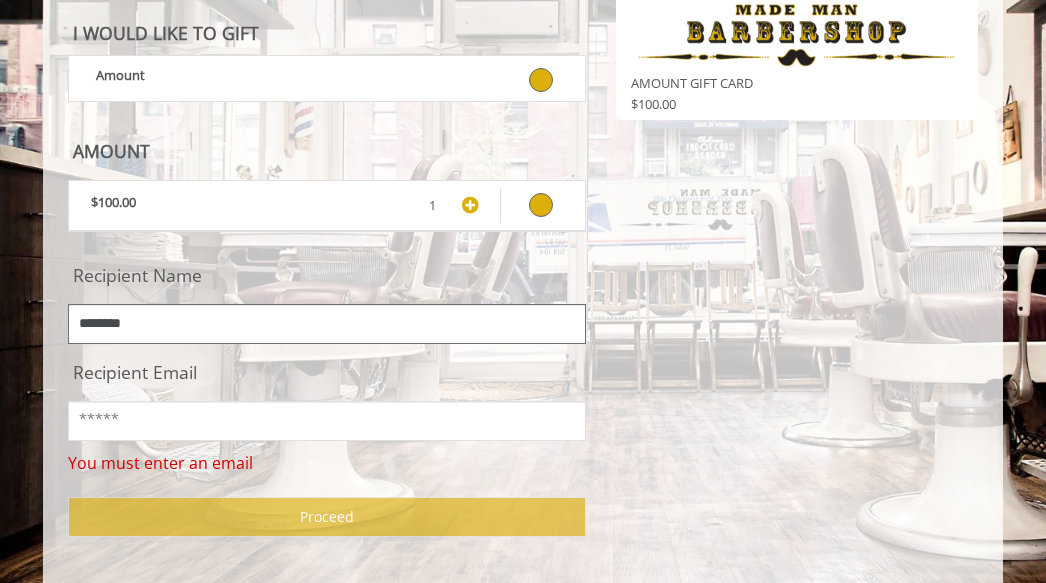 click on "*******" at bounding box center [327, 324] 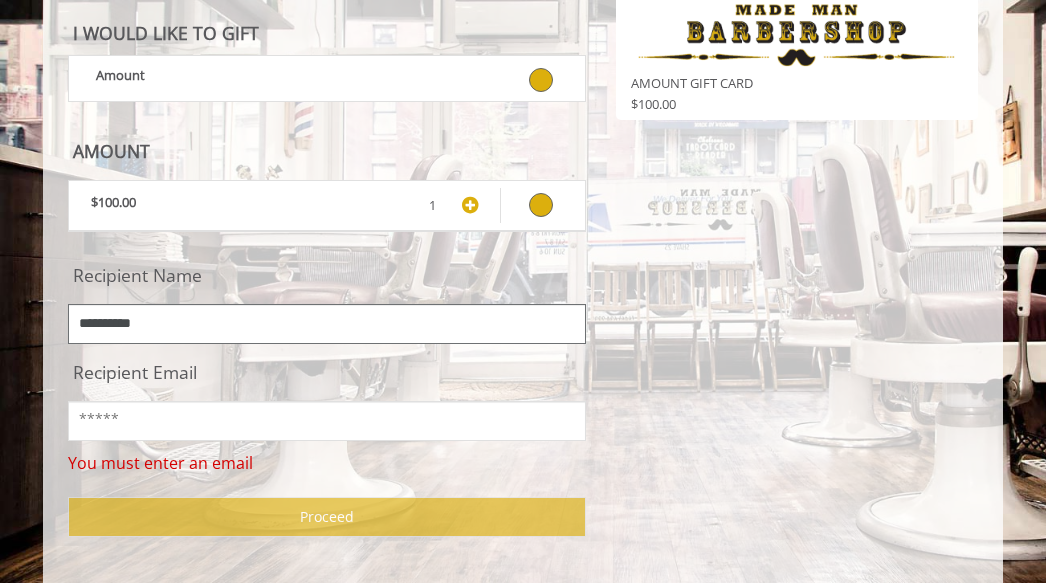 click on "**********" at bounding box center [327, 324] 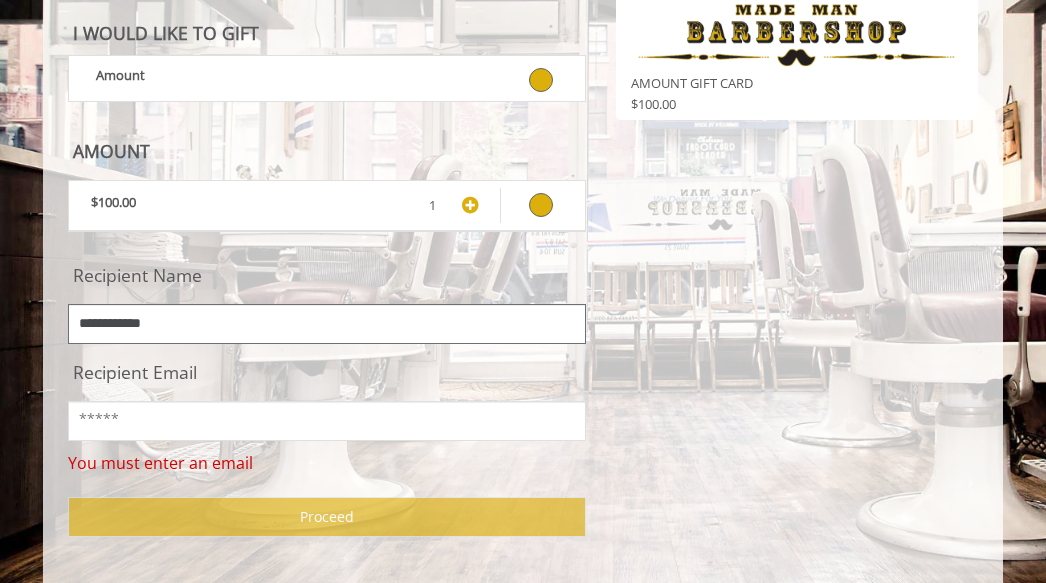 type on "**********" 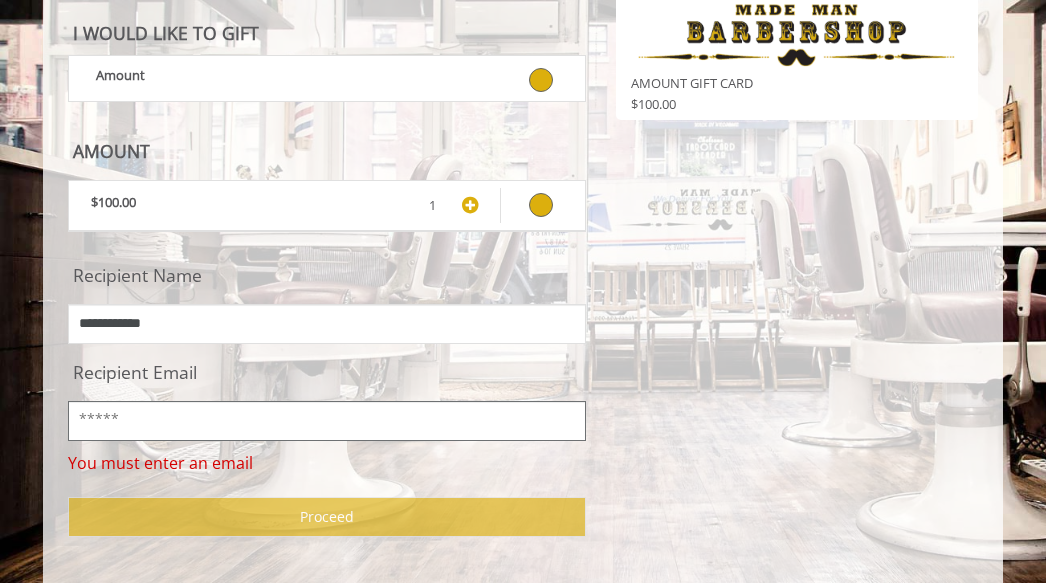 scroll, scrollTop: 0, scrollLeft: 0, axis: both 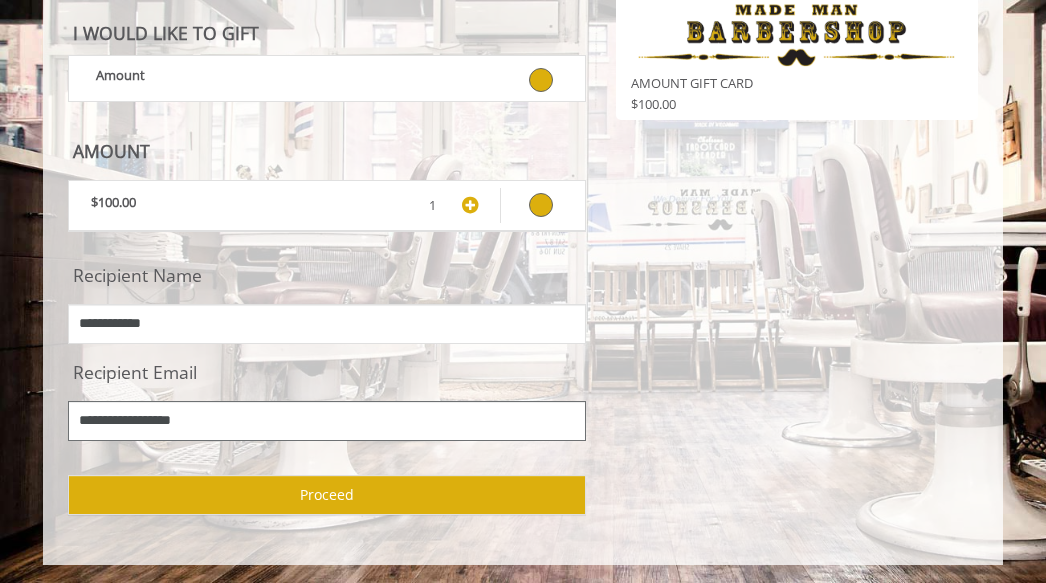 type on "**********" 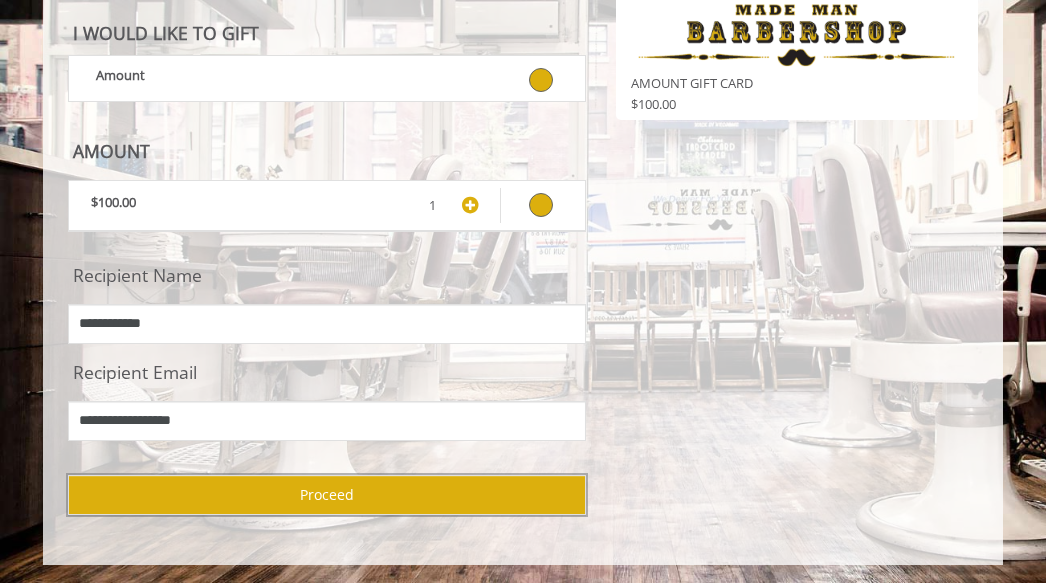 click on "Proceed" at bounding box center [327, 495] 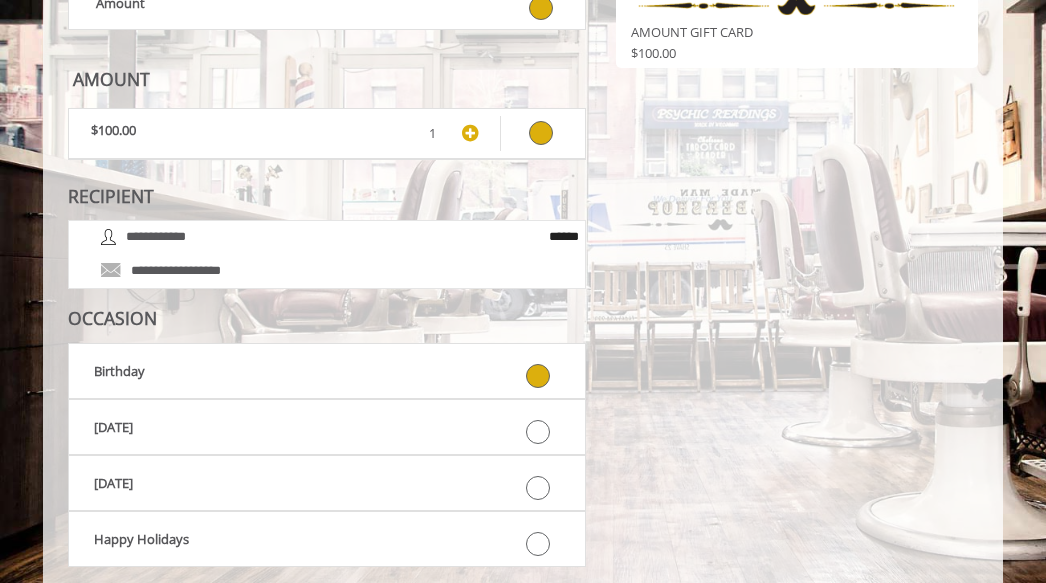 scroll, scrollTop: 492, scrollLeft: 0, axis: vertical 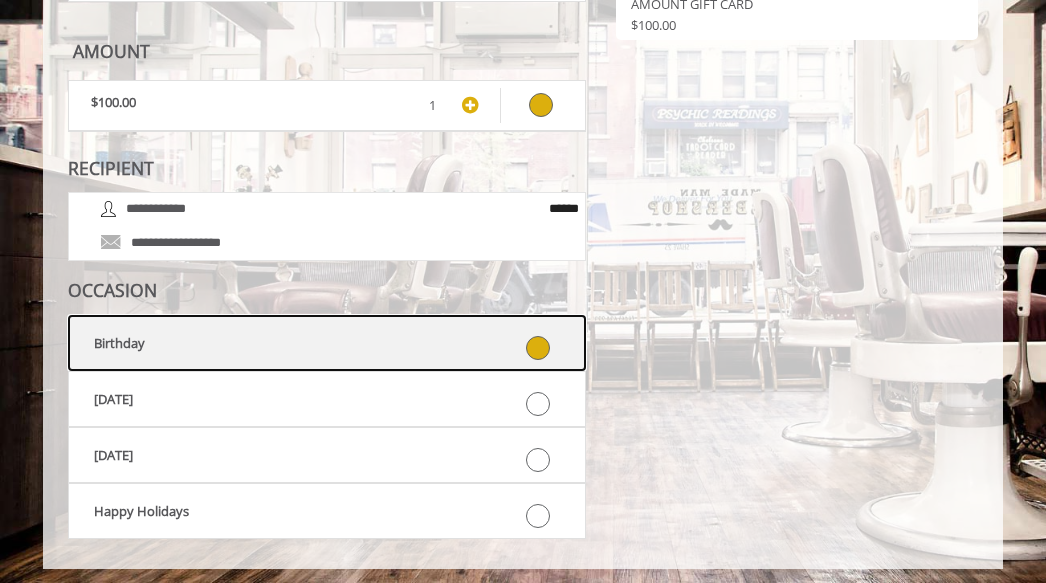 click at bounding box center (538, 348) 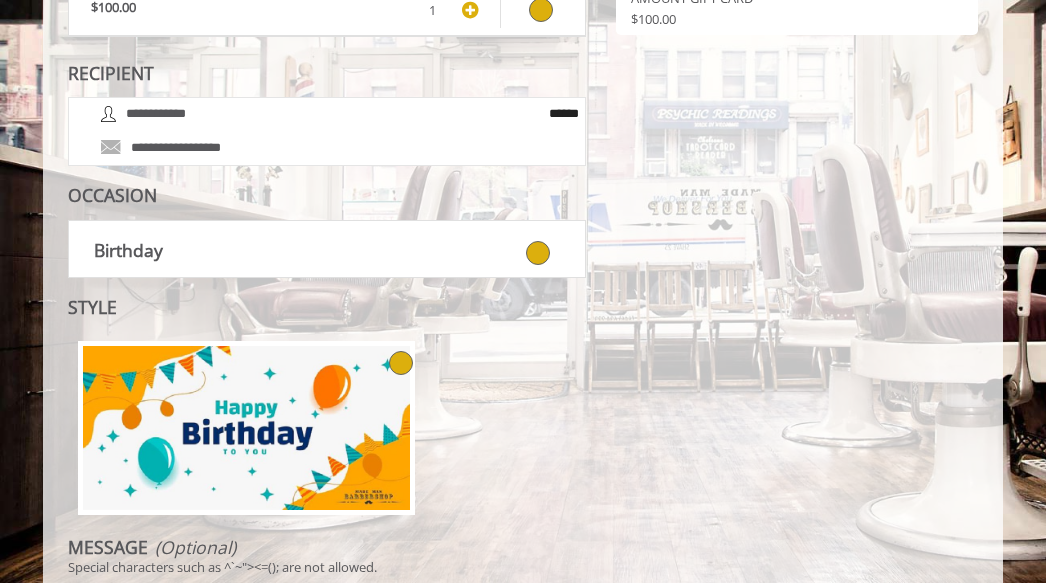 scroll, scrollTop: 833, scrollLeft: 0, axis: vertical 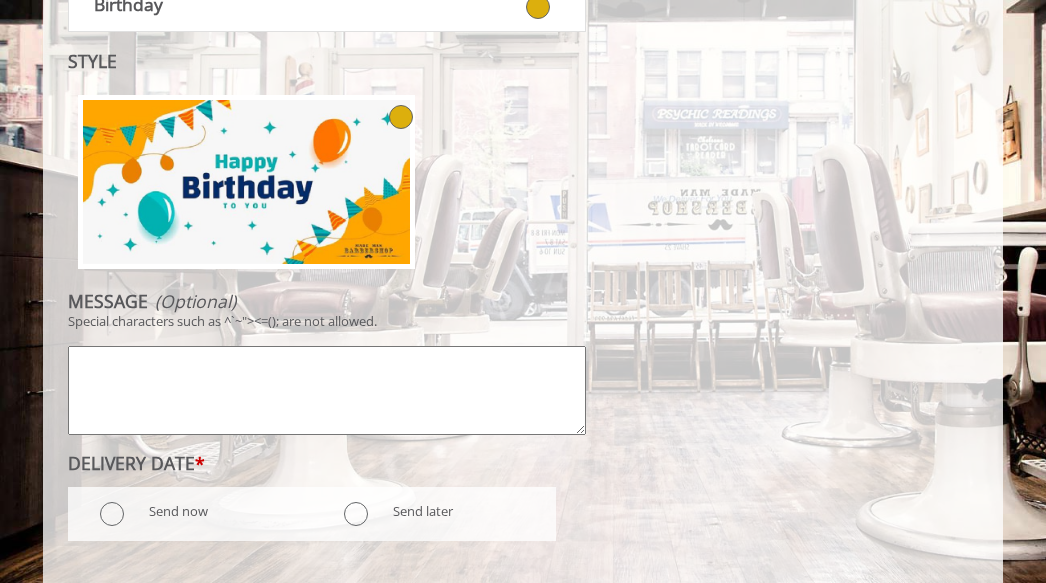 click at bounding box center (327, 390) 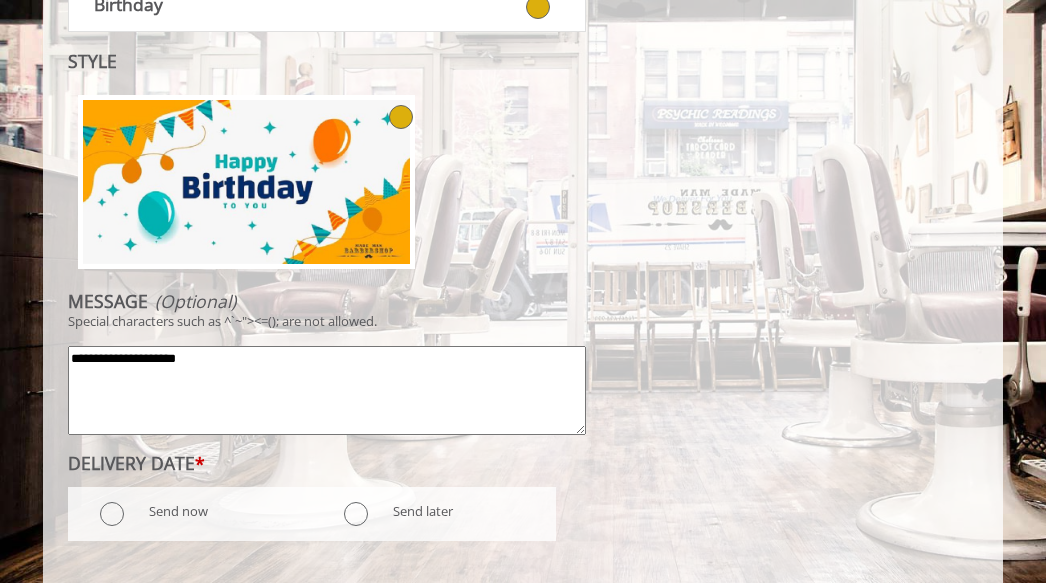 scroll, scrollTop: 856, scrollLeft: 0, axis: vertical 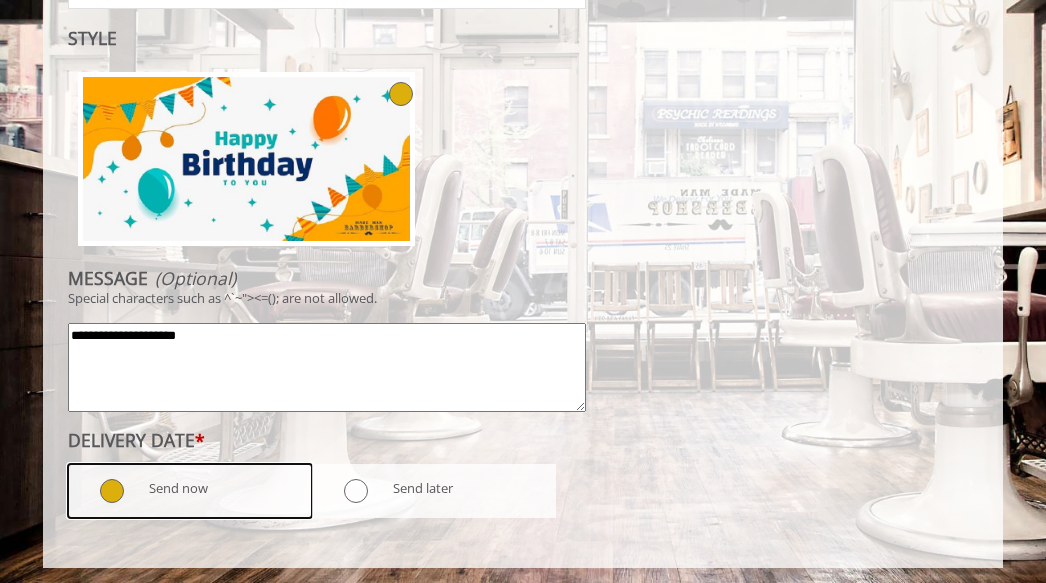 type on "**********" 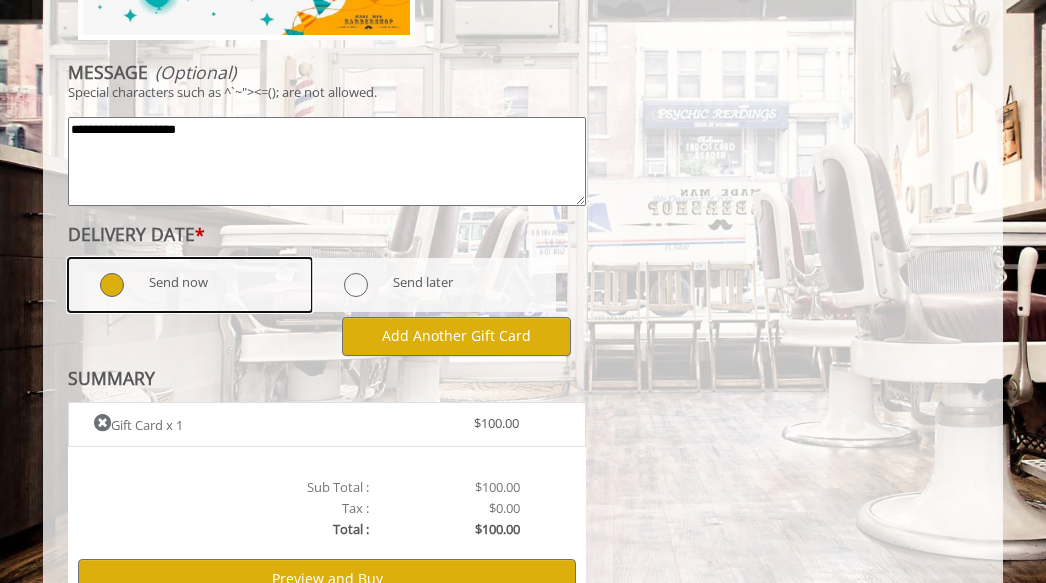 scroll, scrollTop: 1160, scrollLeft: 0, axis: vertical 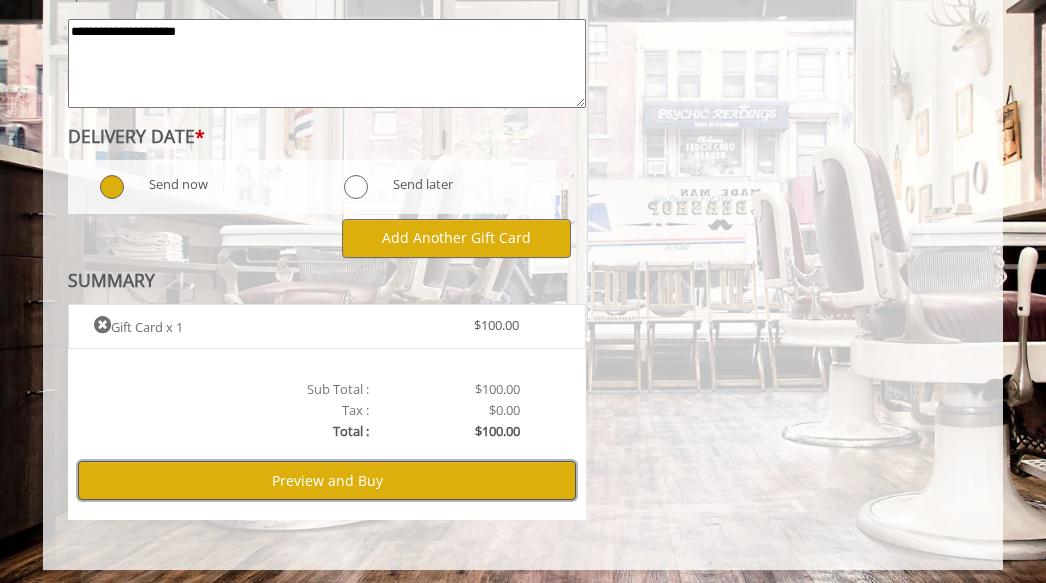 click on "Preview and Buy" at bounding box center (327, 480) 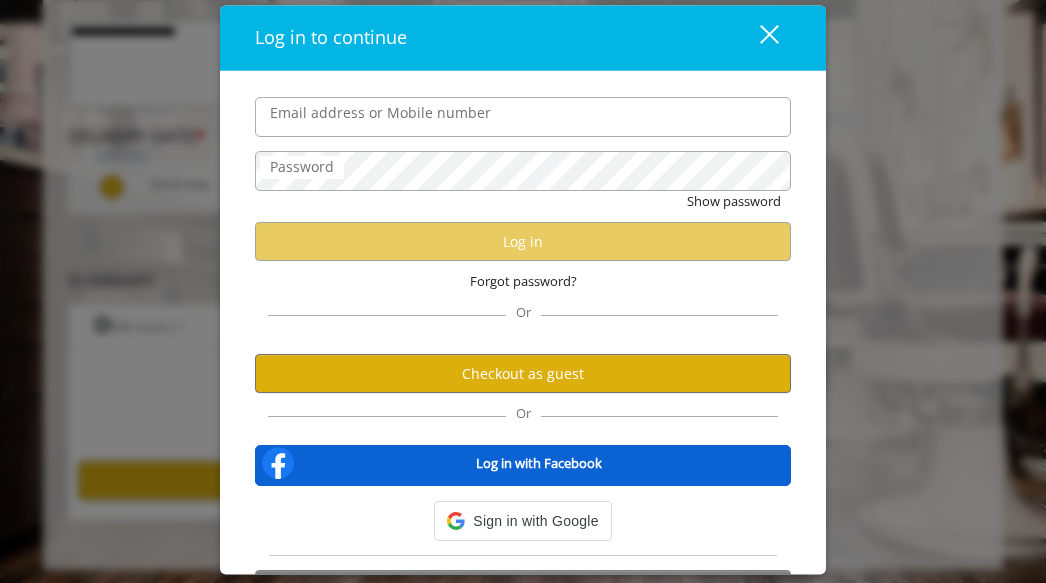 scroll, scrollTop: 0, scrollLeft: 0, axis: both 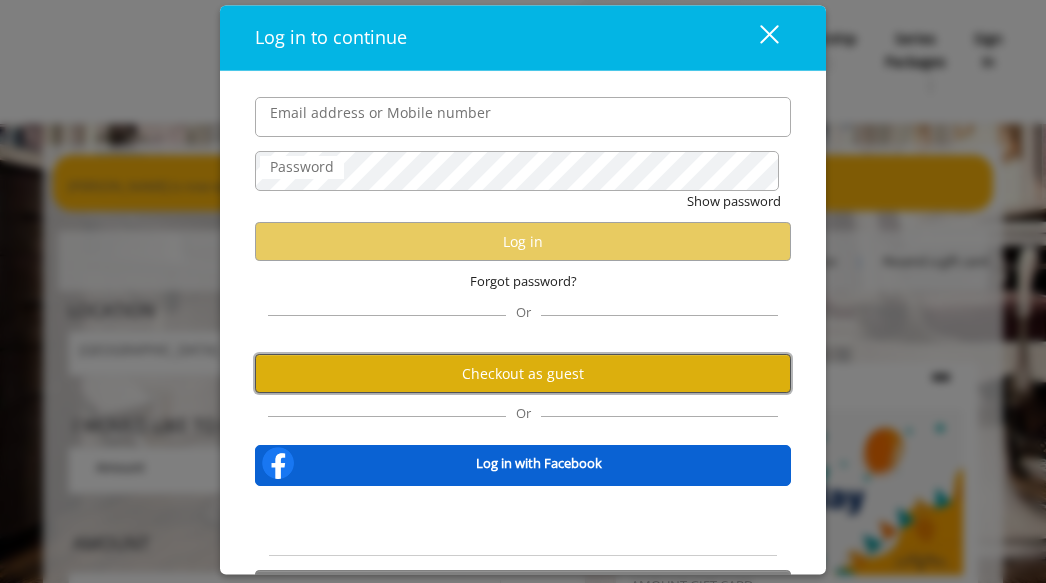 click on "Checkout as guest" at bounding box center (523, 374) 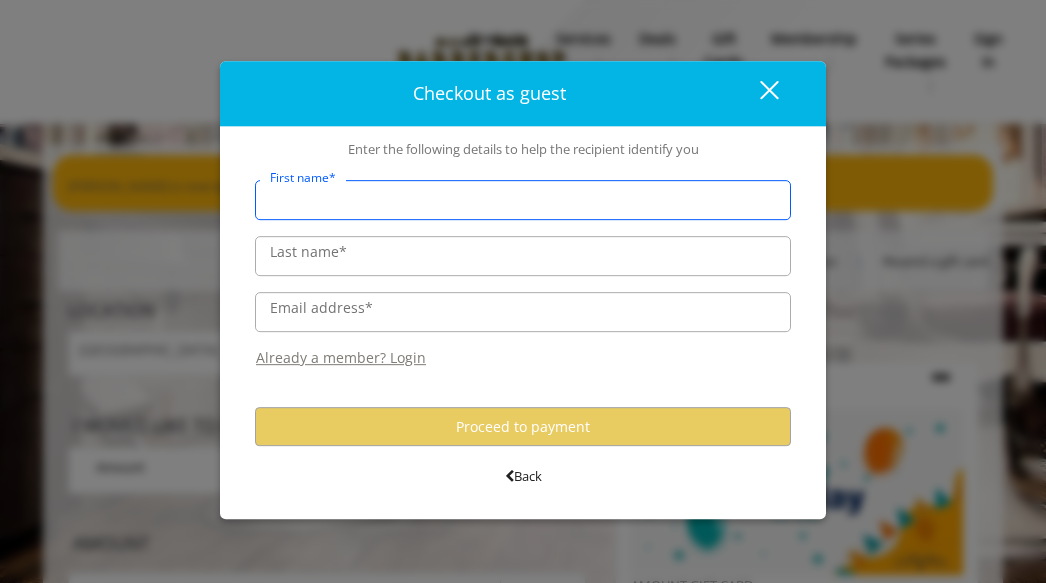 click on "First name*" at bounding box center [523, 200] 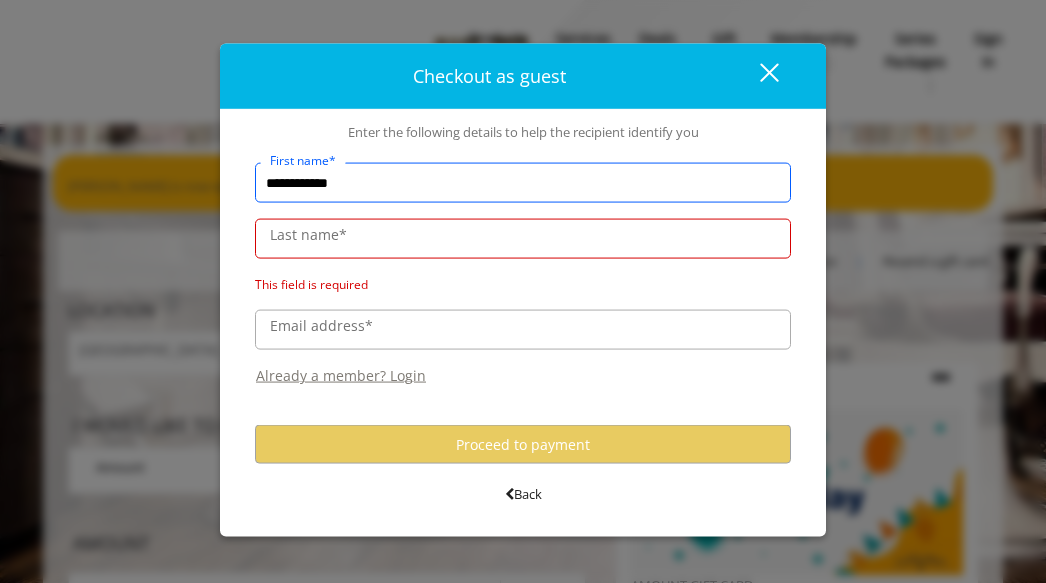 click on "**********" at bounding box center [523, 183] 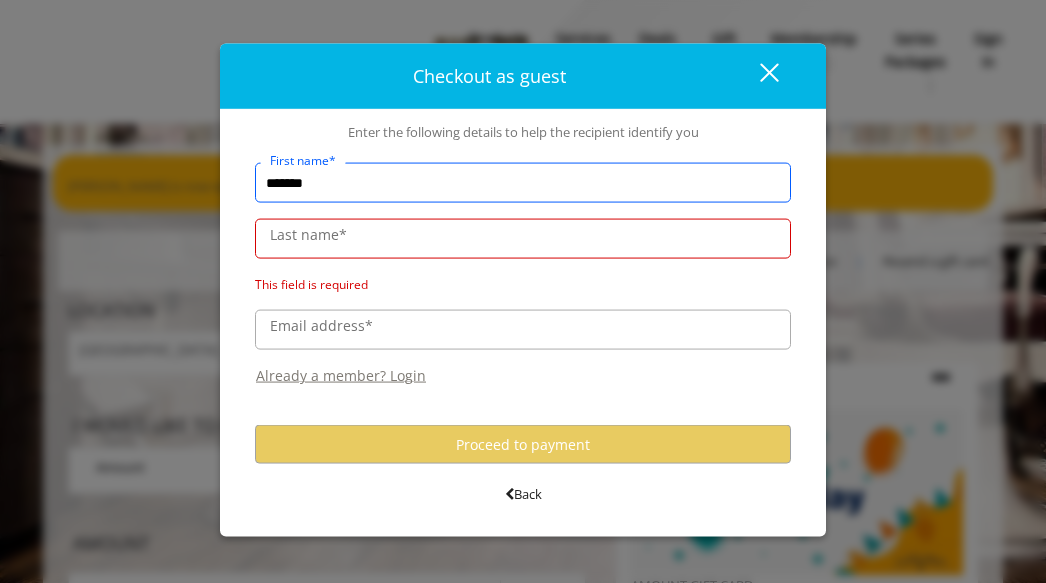 type on "*******" 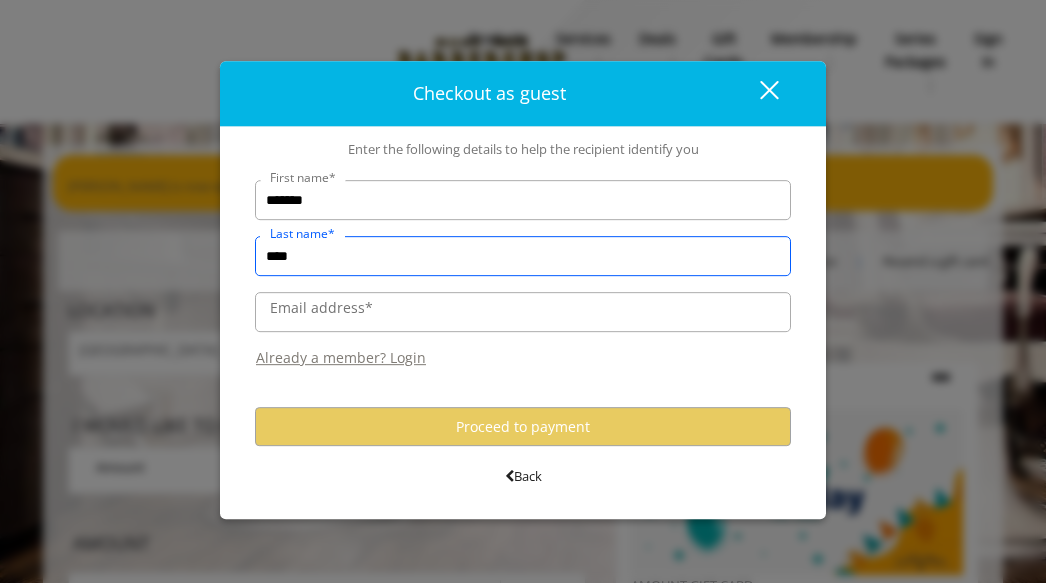 type on "****" 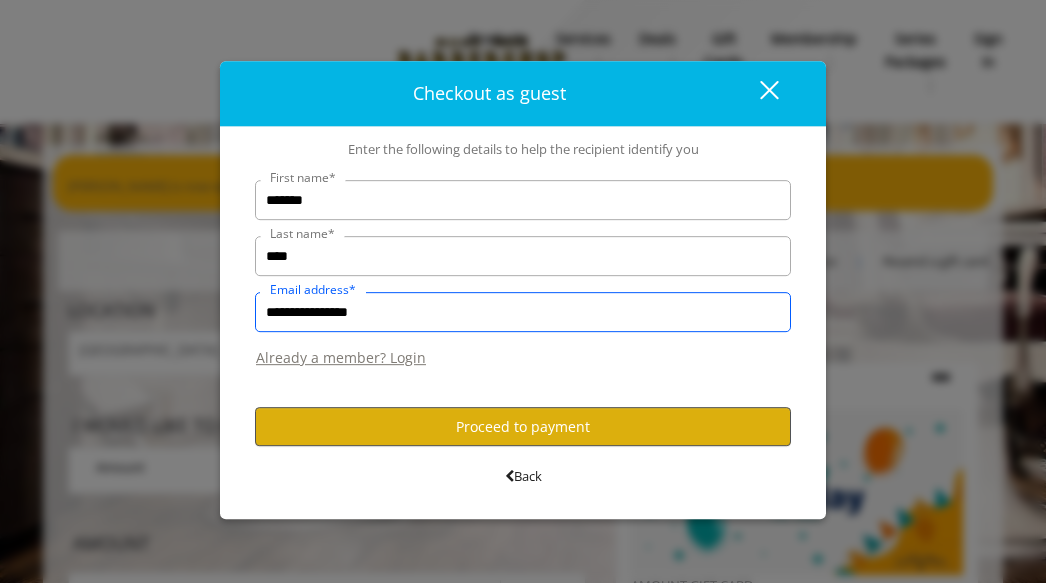 type on "**********" 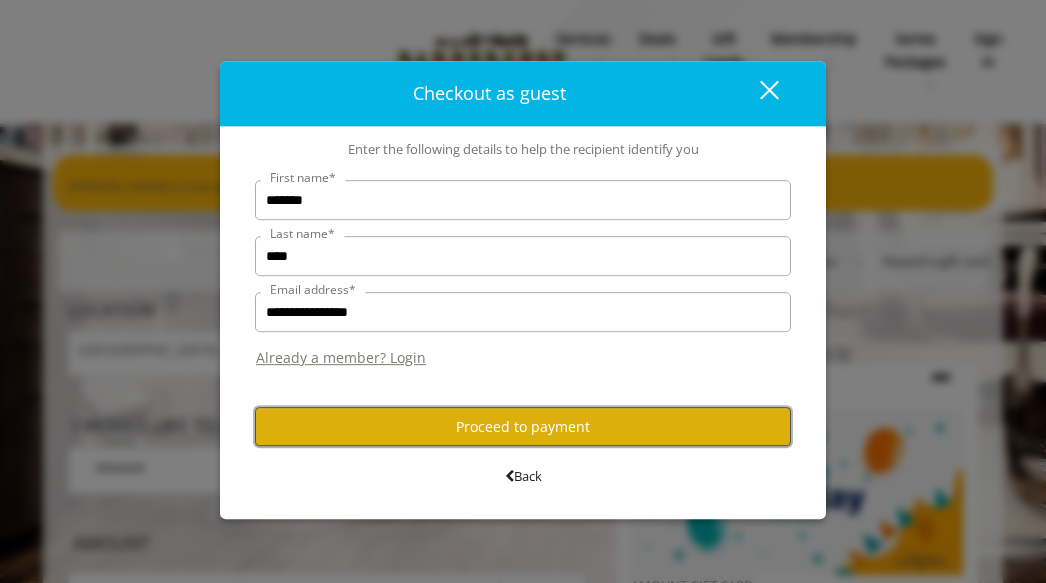 click on "Proceed to payment" at bounding box center [523, 426] 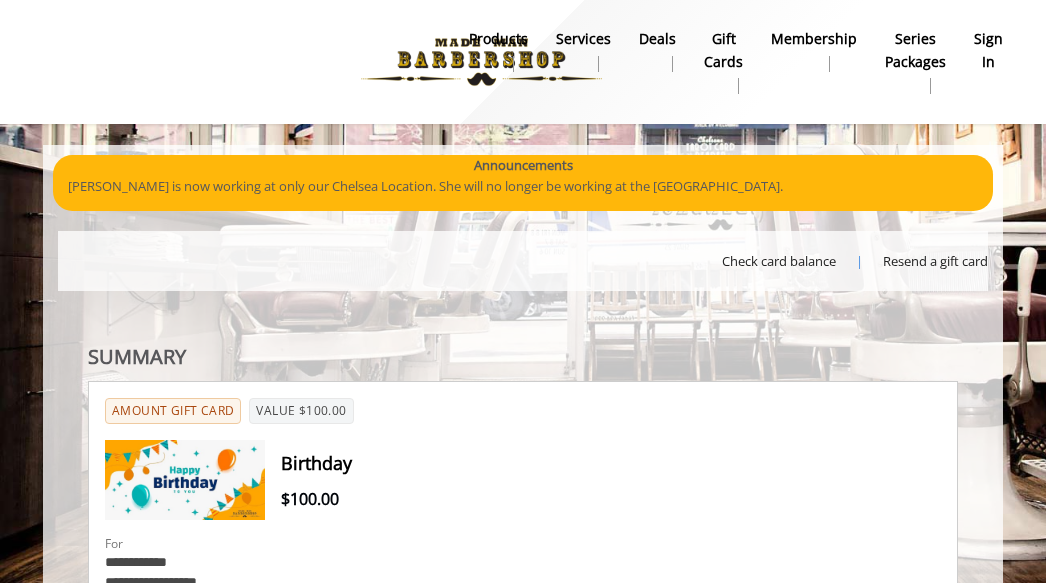 scroll, scrollTop: 0, scrollLeft: 0, axis: both 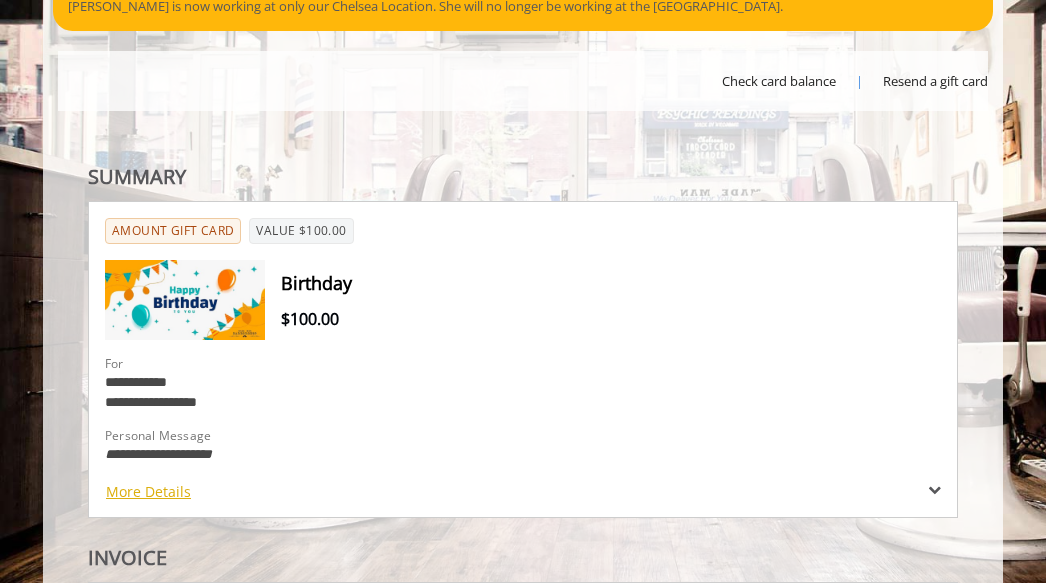 select on "***" 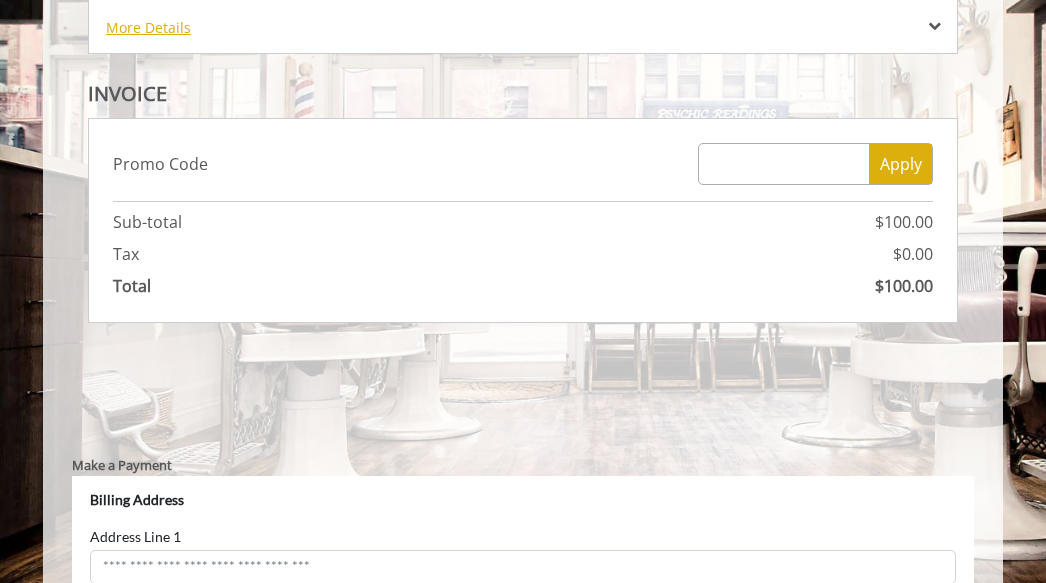 scroll, scrollTop: 1006, scrollLeft: 0, axis: vertical 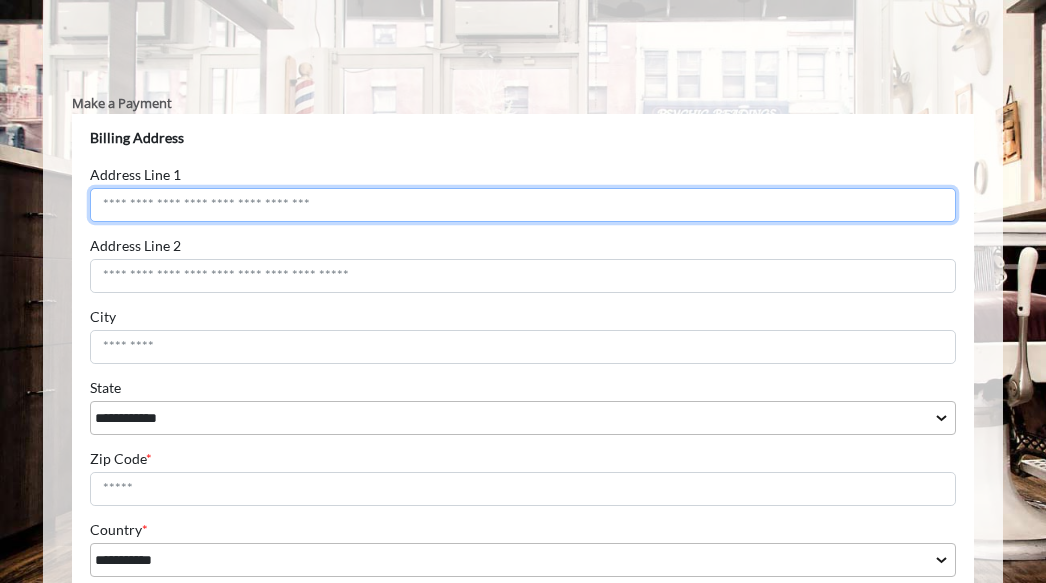 click on "Address Line 1" at bounding box center [523, 205] 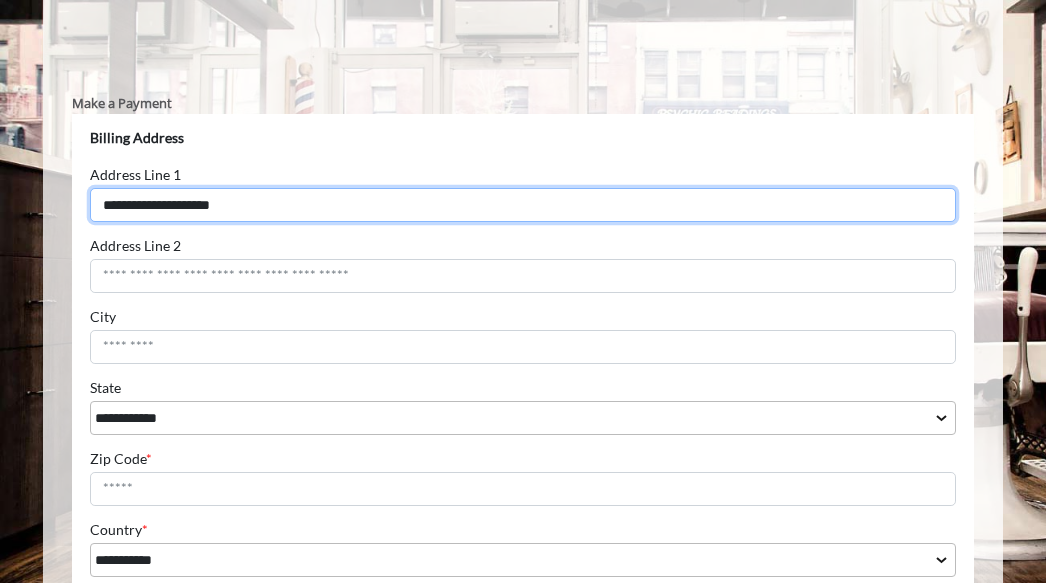 type on "**********" 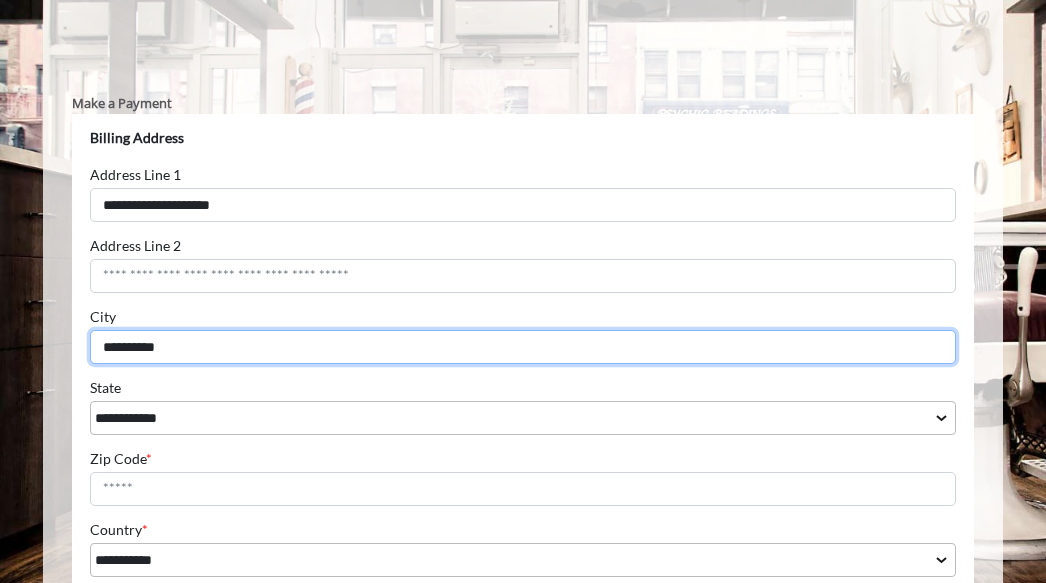 type on "**********" 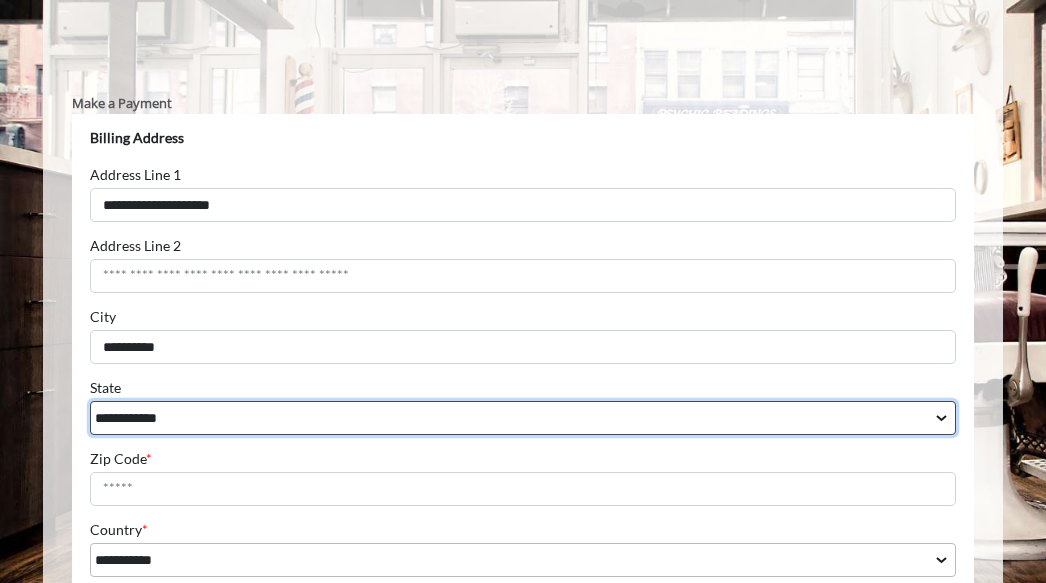 select on "**" 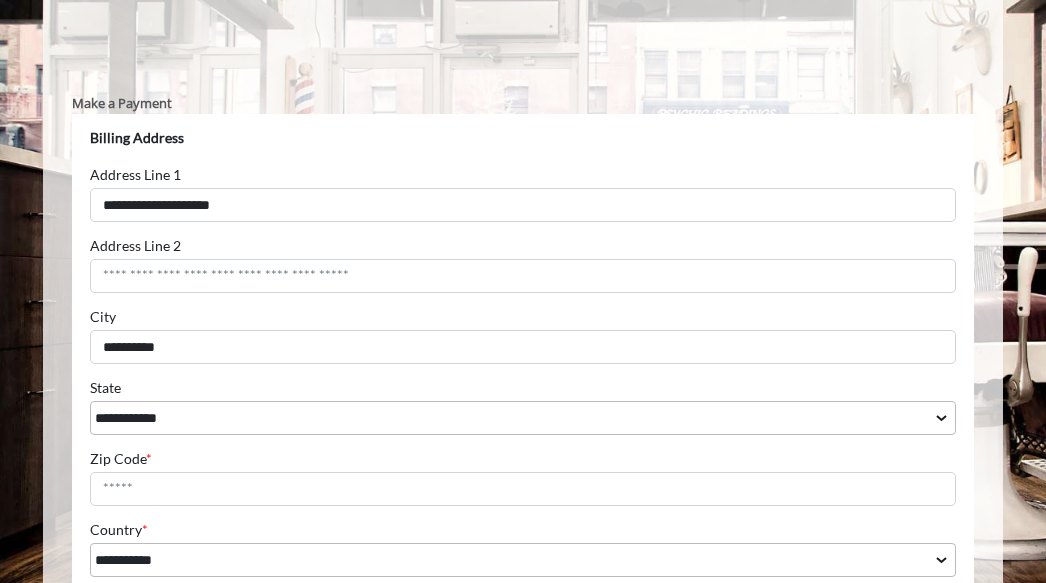 scroll, scrollTop: 1176, scrollLeft: 0, axis: vertical 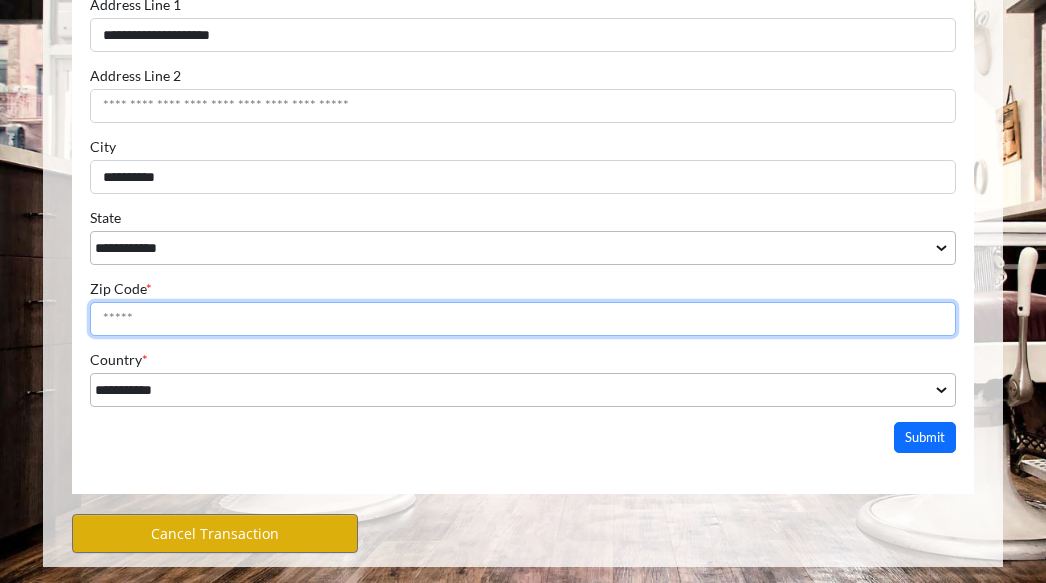 click on "Zip Code  *" at bounding box center [523, 320] 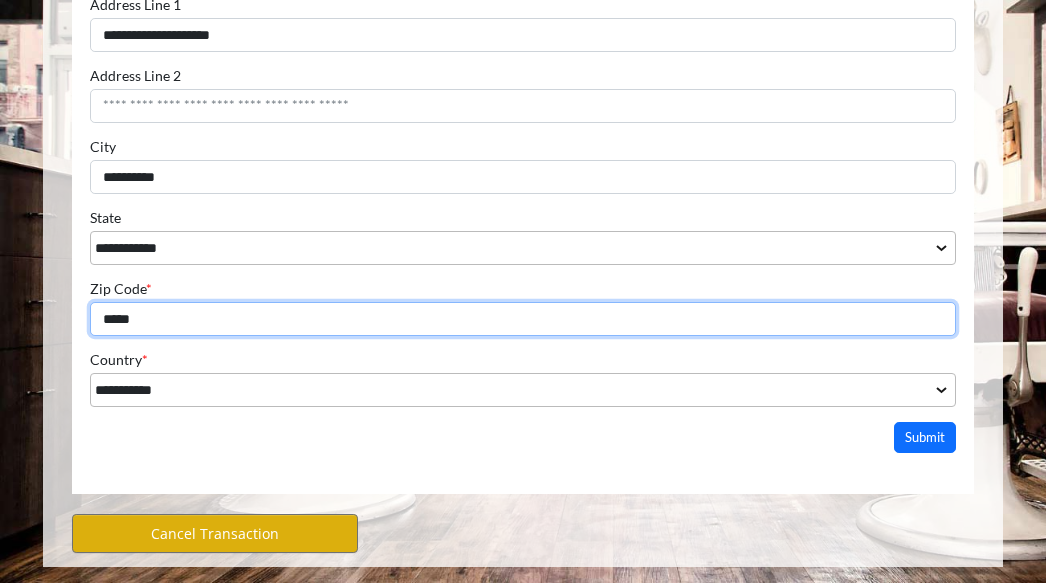 type on "*****" 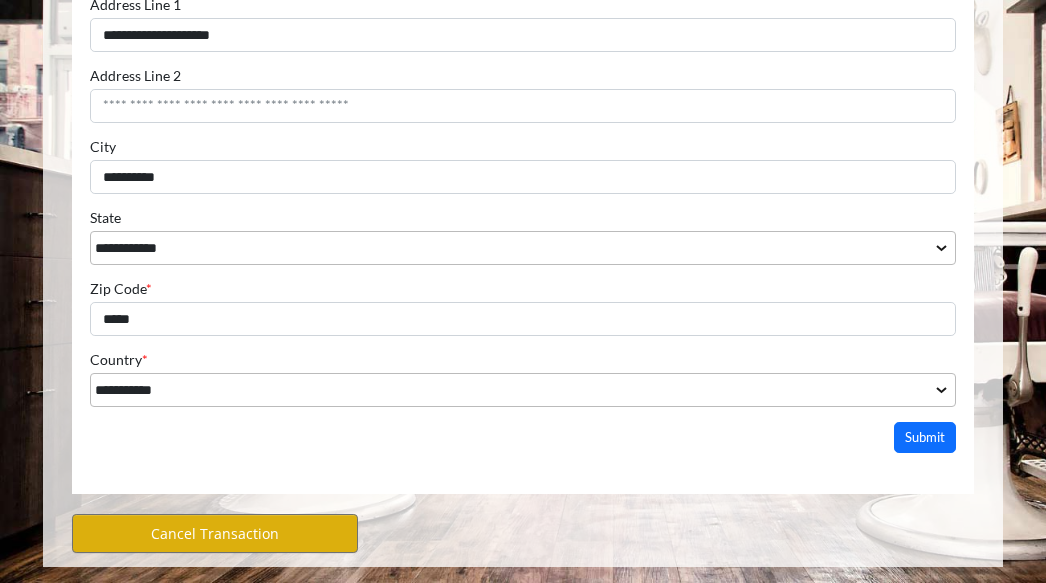 click on "**********" at bounding box center [523, 184] 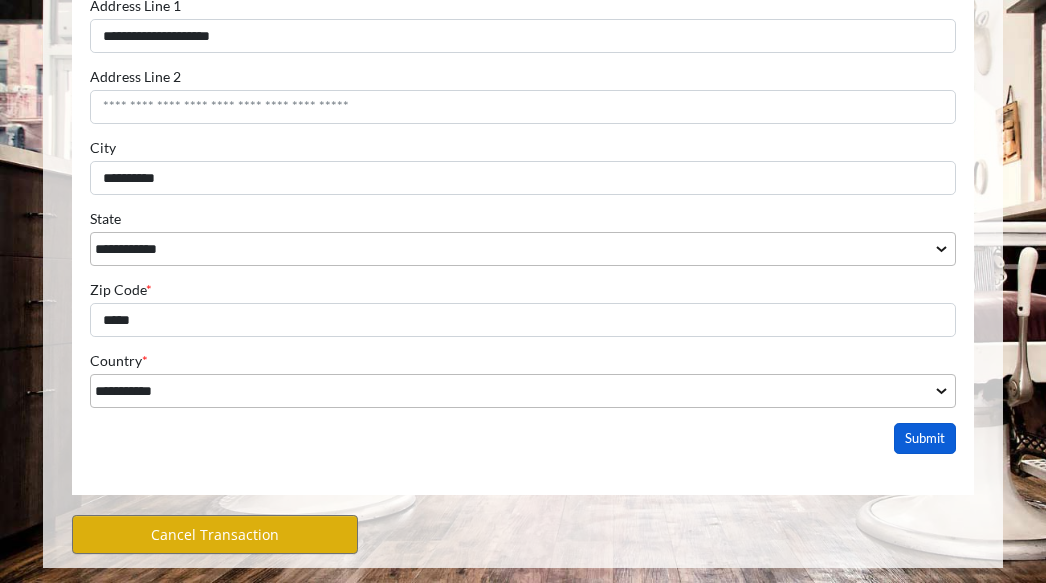 click on "Submit" at bounding box center [925, 439] 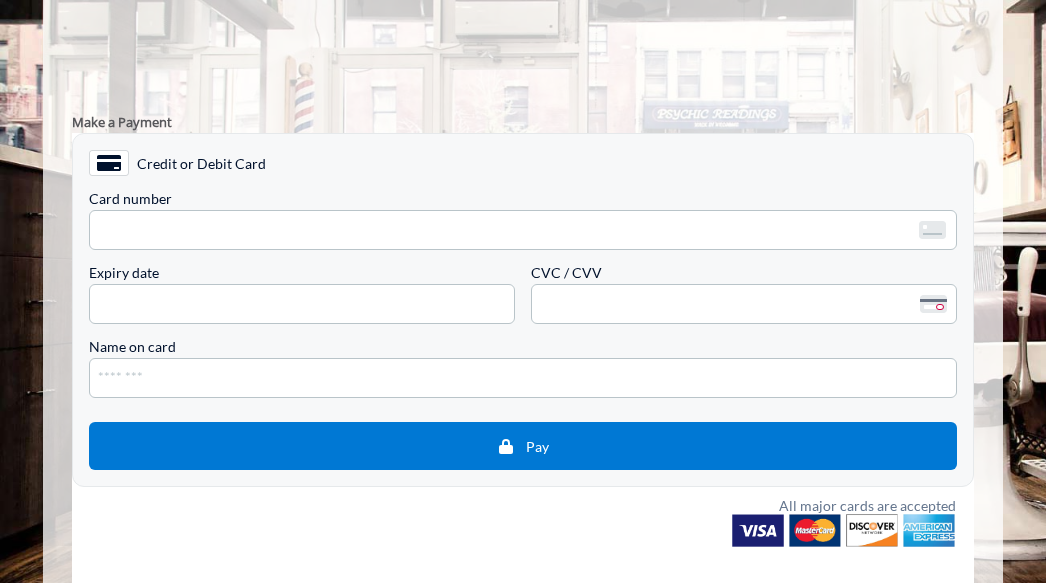 scroll, scrollTop: 988, scrollLeft: 0, axis: vertical 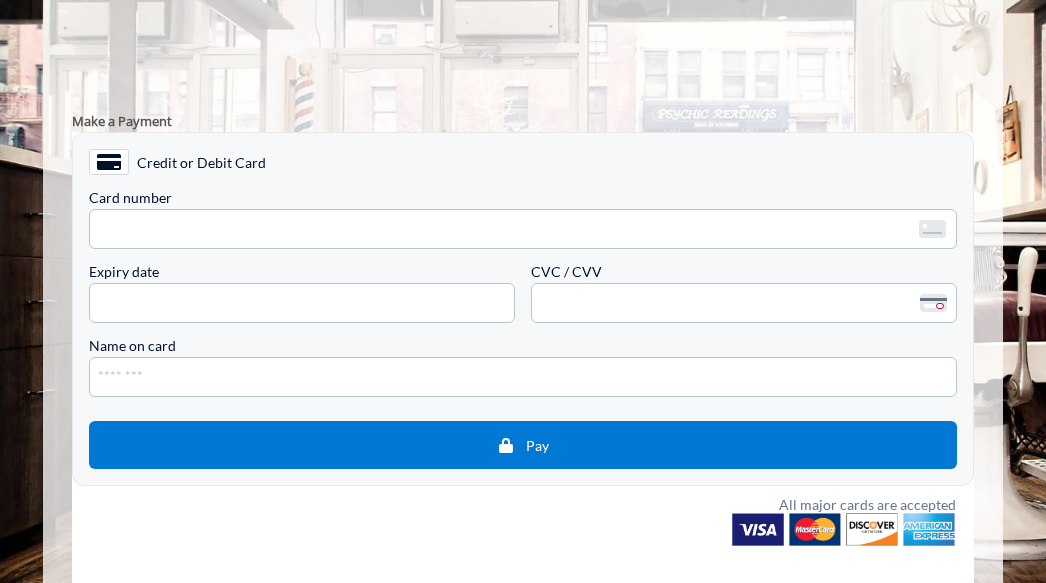 click on "Card number" at bounding box center [523, 200] 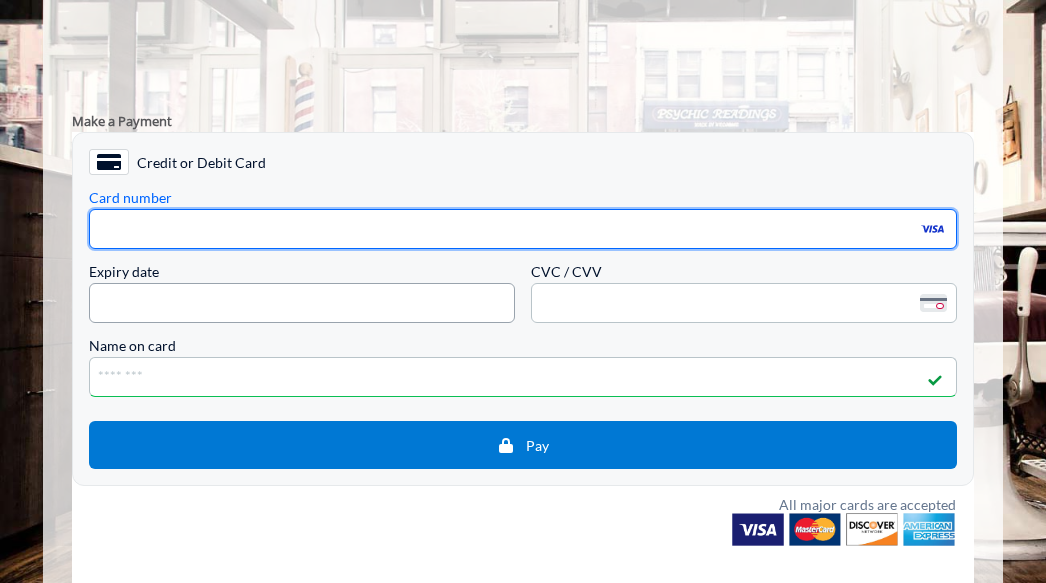 click on "<p>Your browser does not support iframes.</p>" at bounding box center (302, 303) 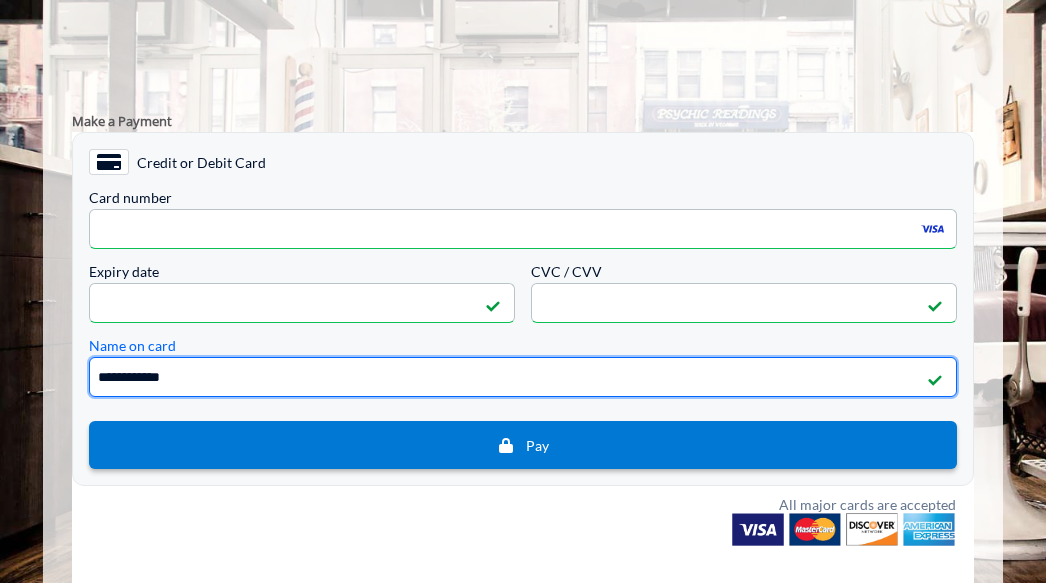 type on "**********" 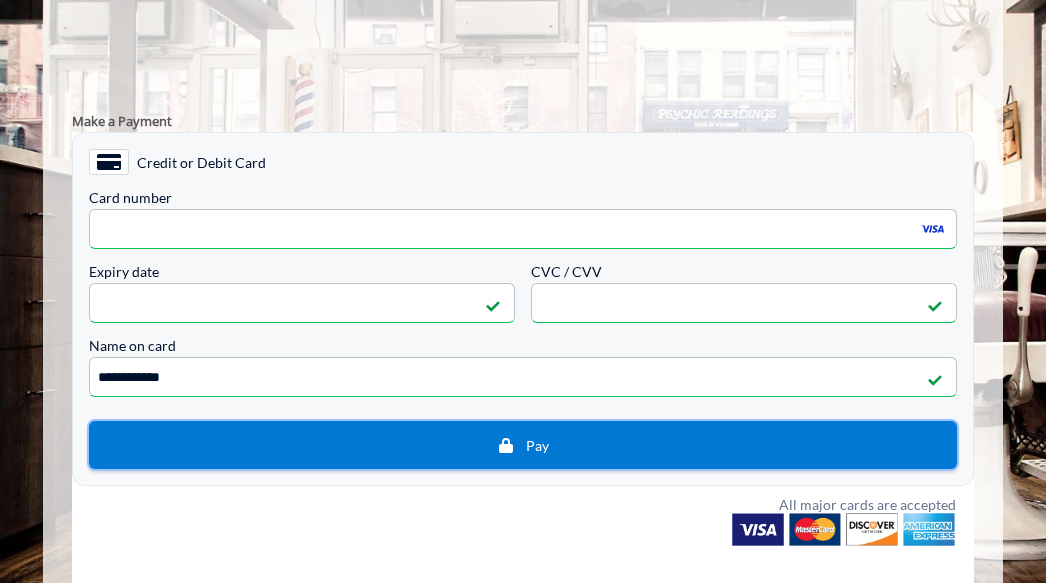 click on "Pay" at bounding box center (523, 445) 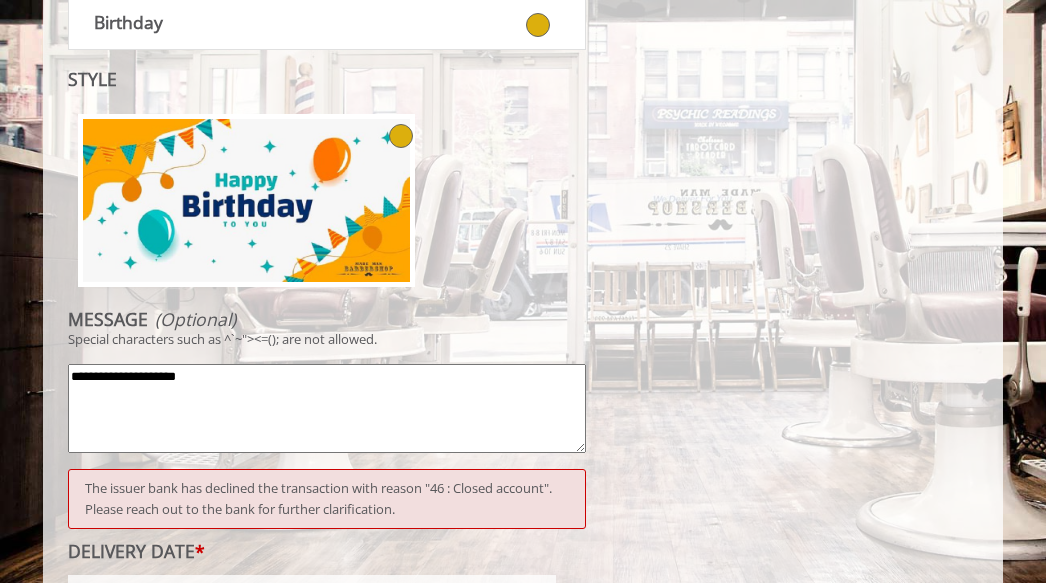 scroll, scrollTop: 1004, scrollLeft: 0, axis: vertical 